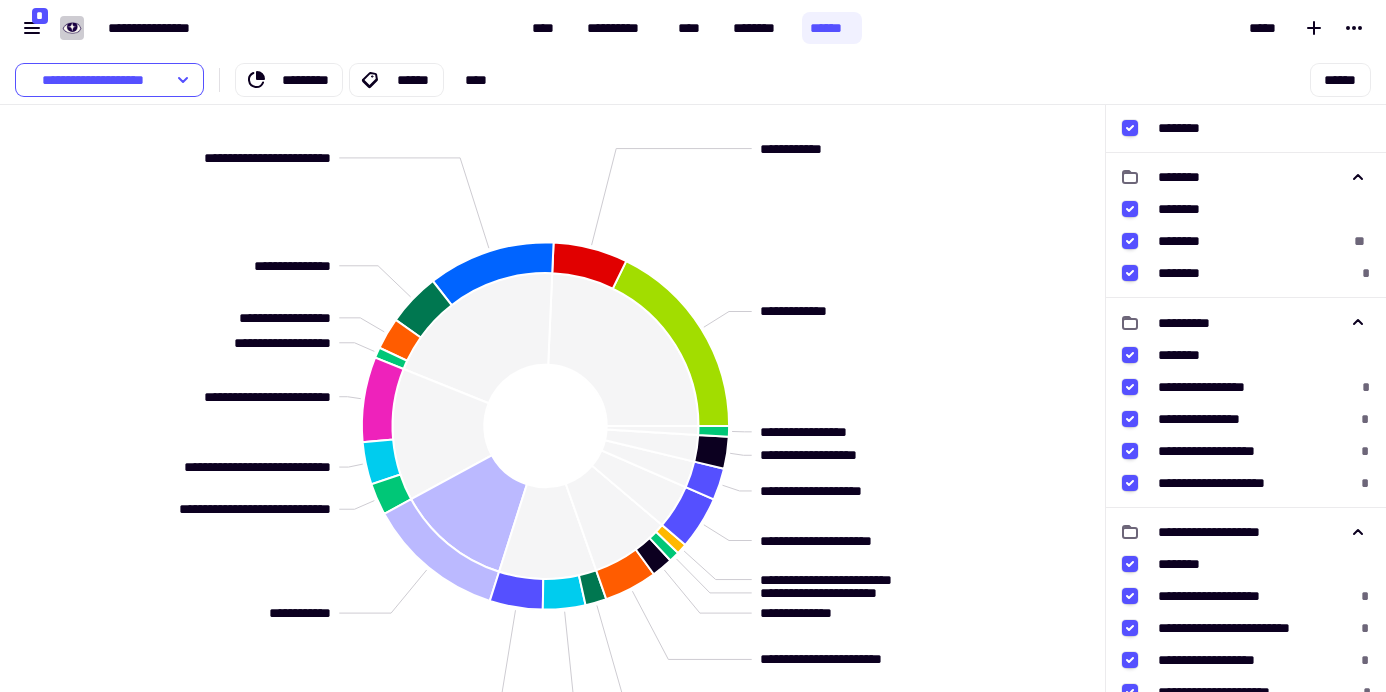 scroll, scrollTop: 0, scrollLeft: 0, axis: both 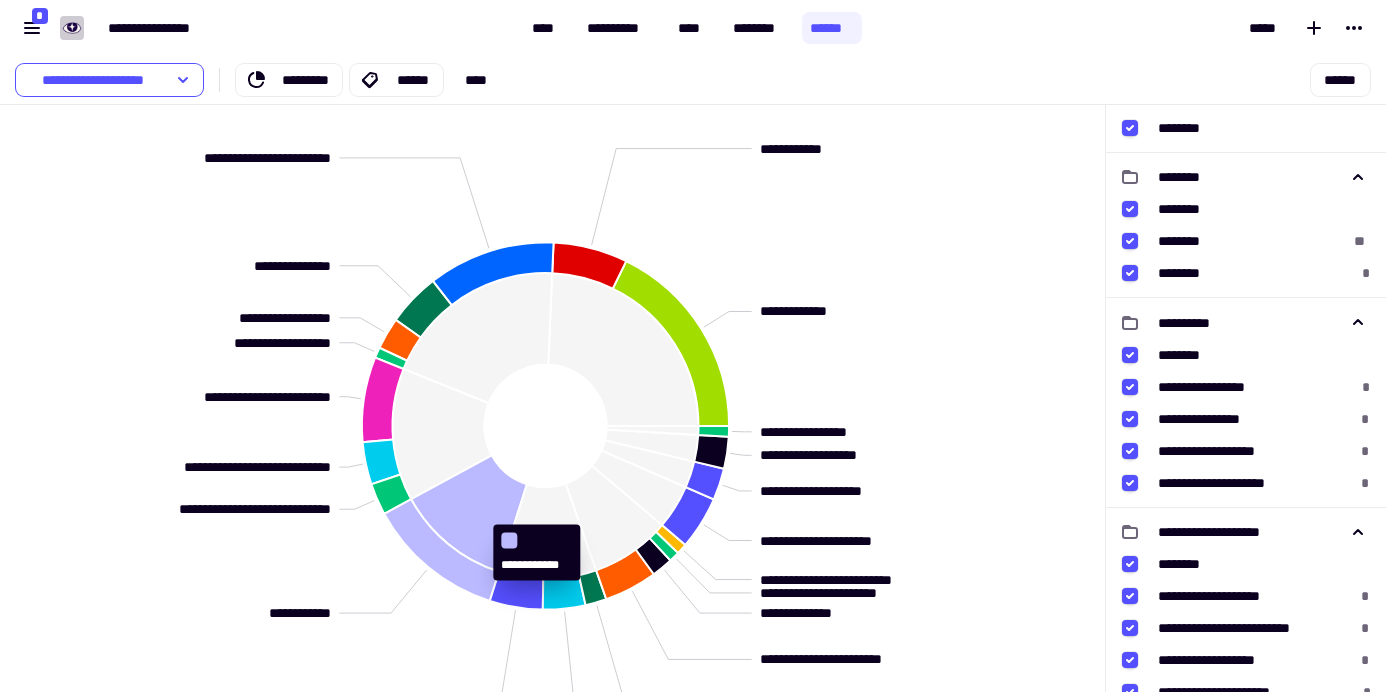 click 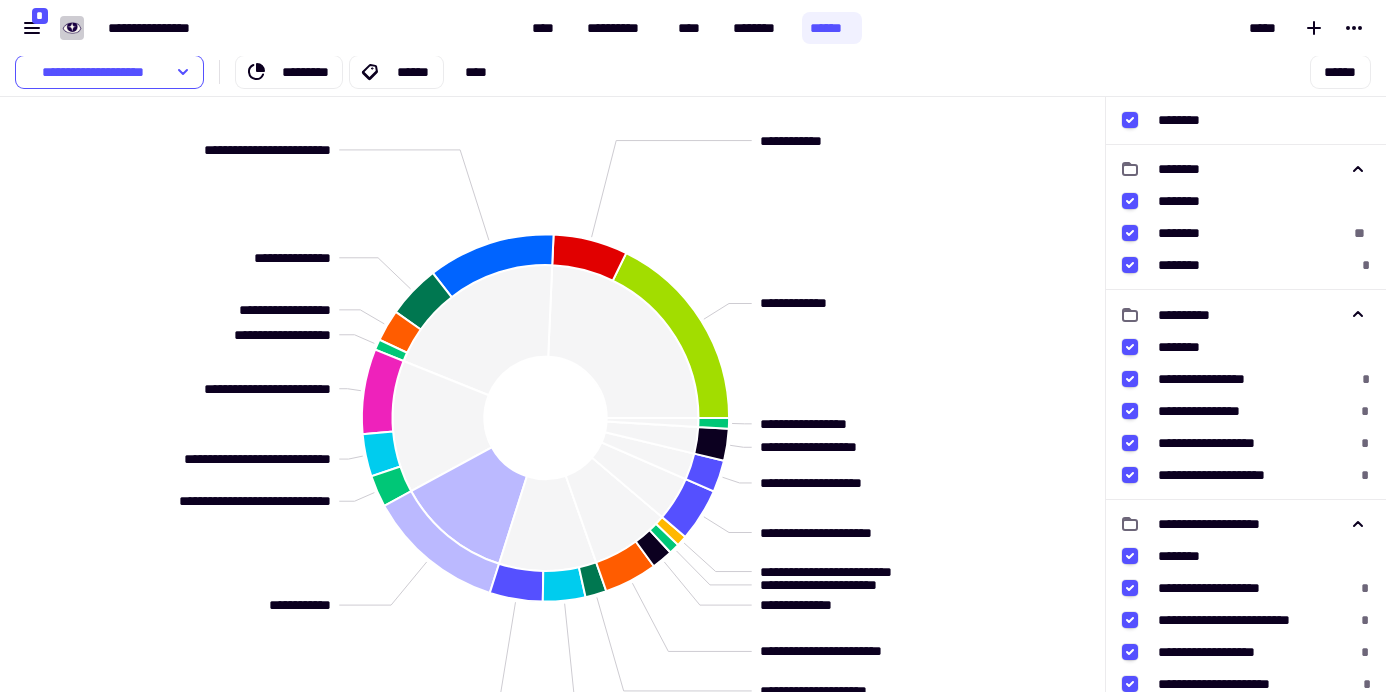 scroll, scrollTop: 3, scrollLeft: 0, axis: vertical 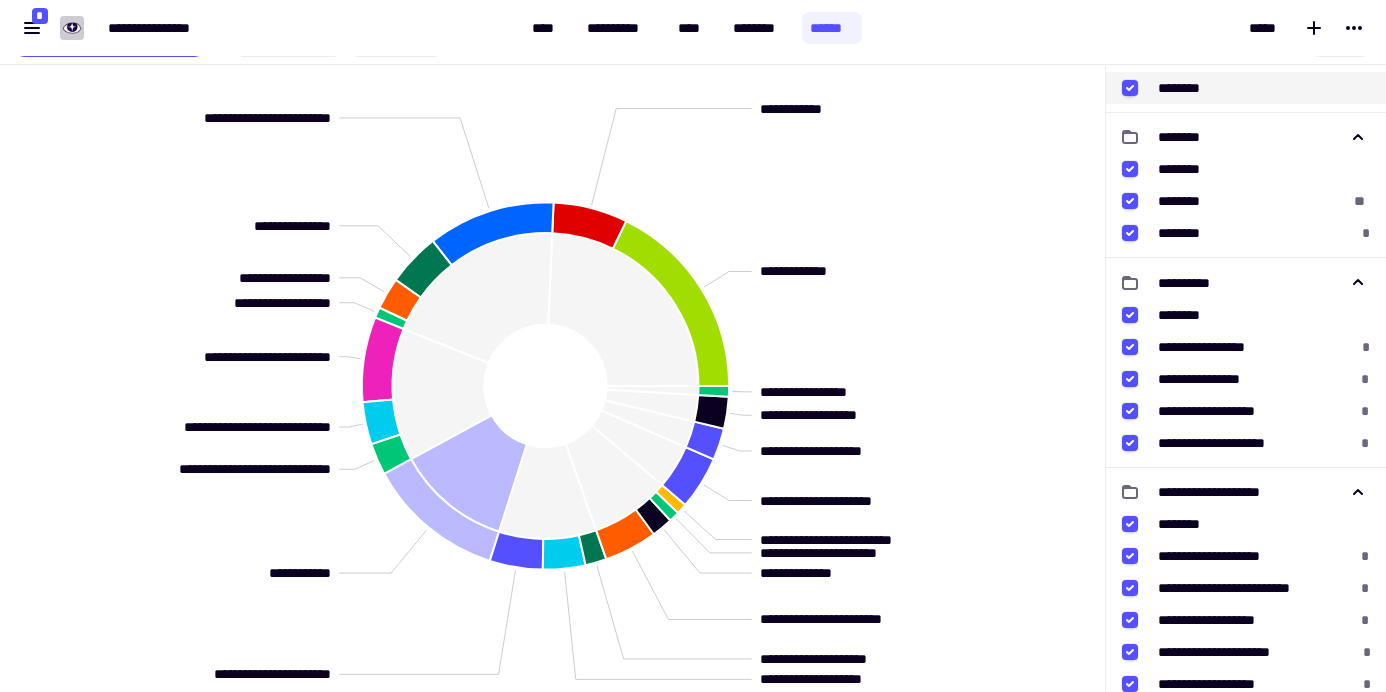 click 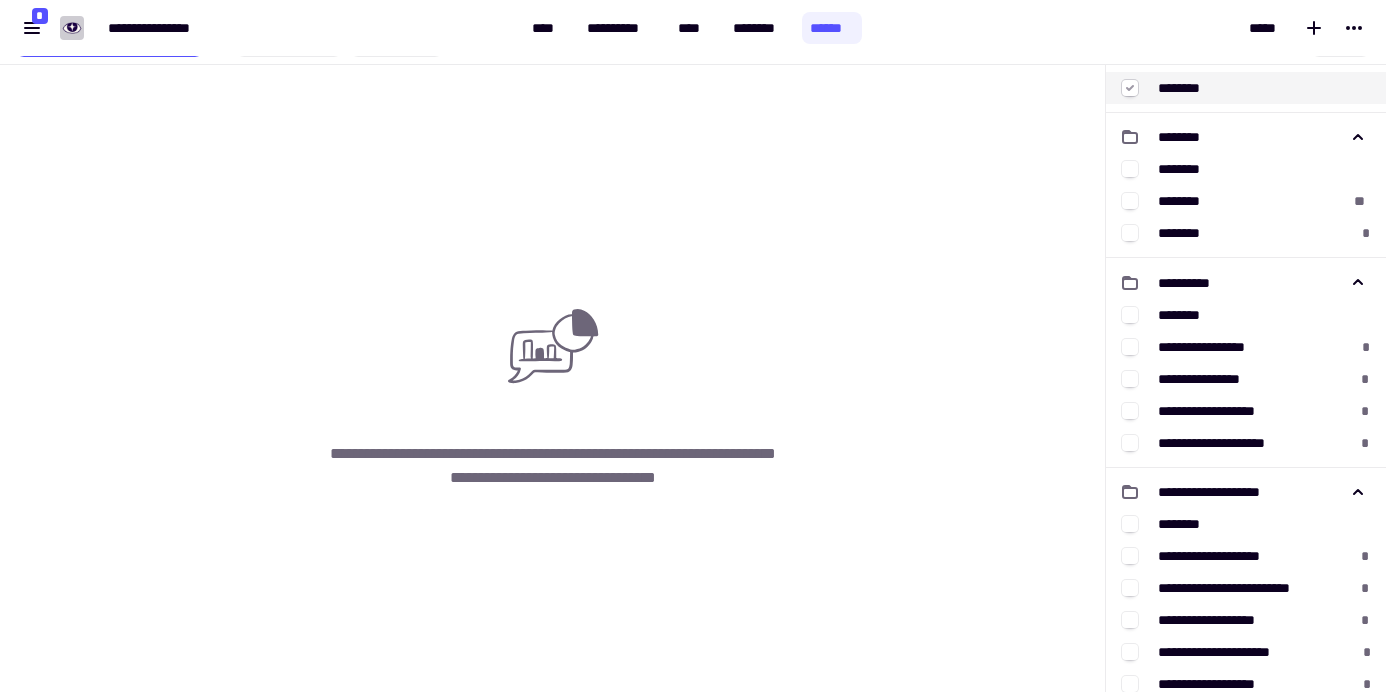 click 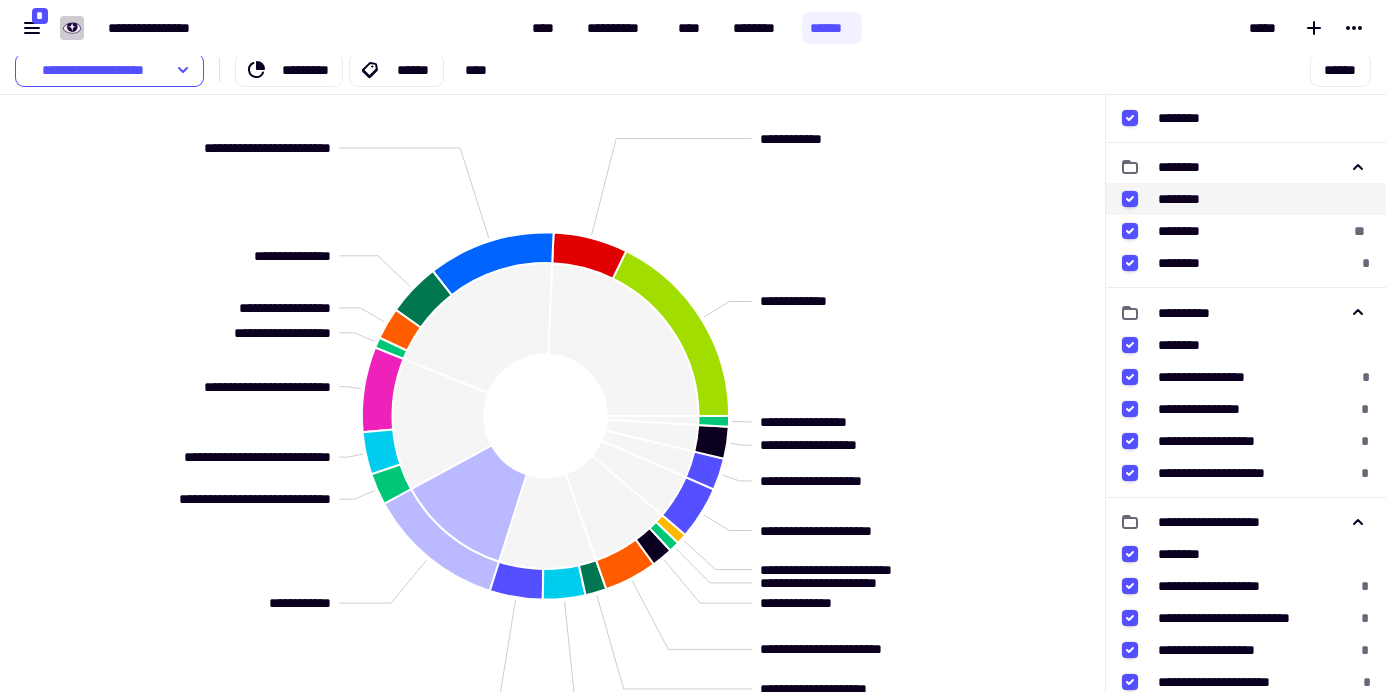 scroll, scrollTop: 13, scrollLeft: 0, axis: vertical 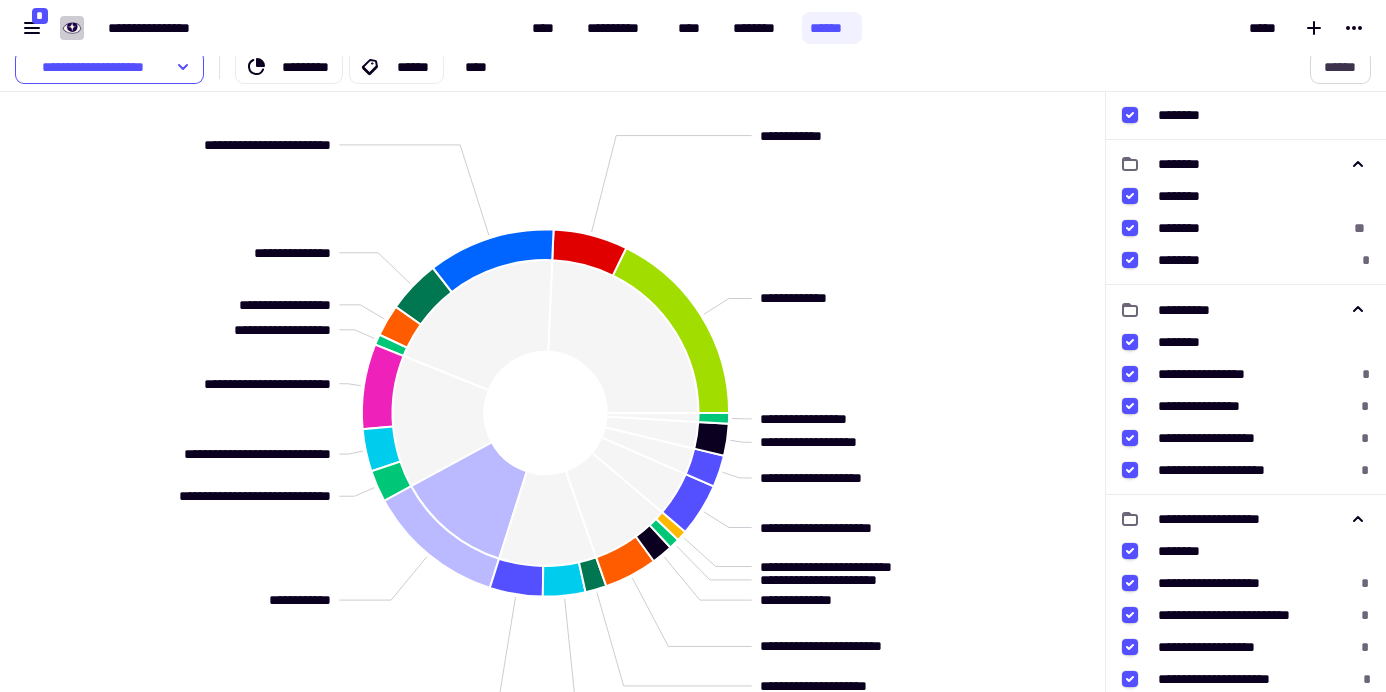 click on "******" 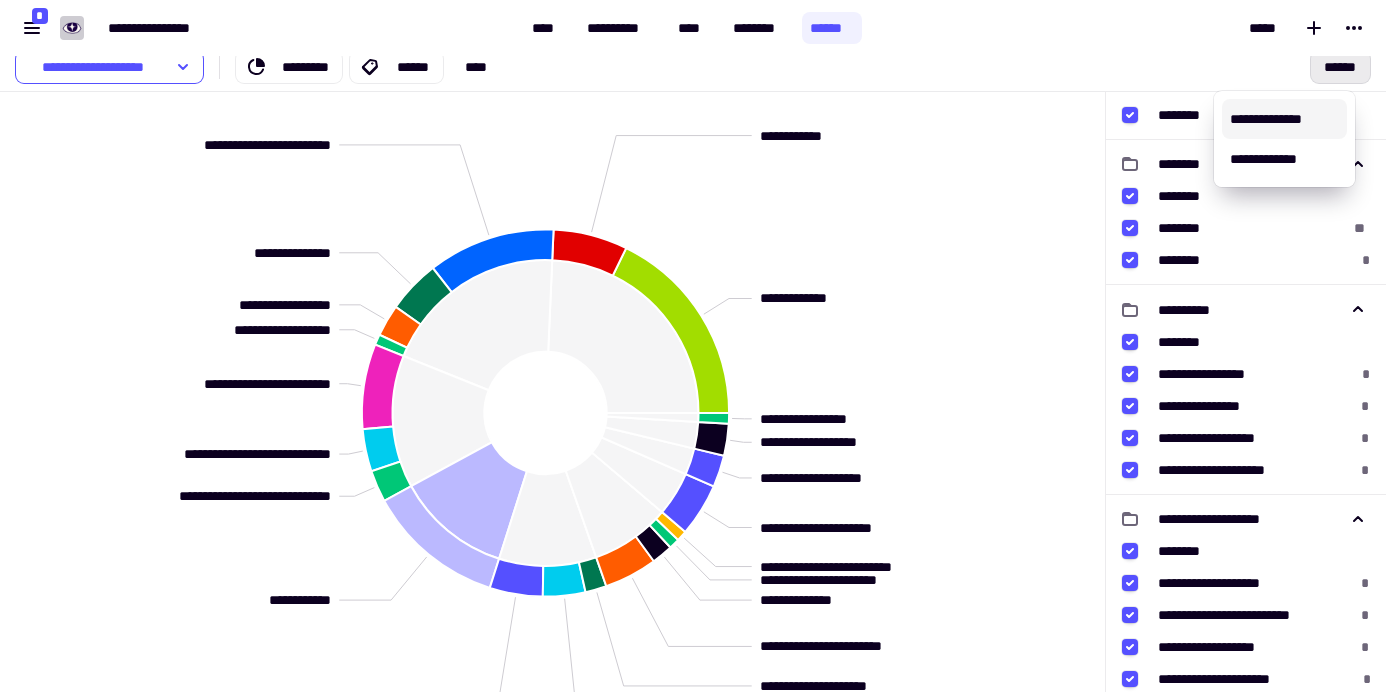 click on "**********" at bounding box center [1284, 119] 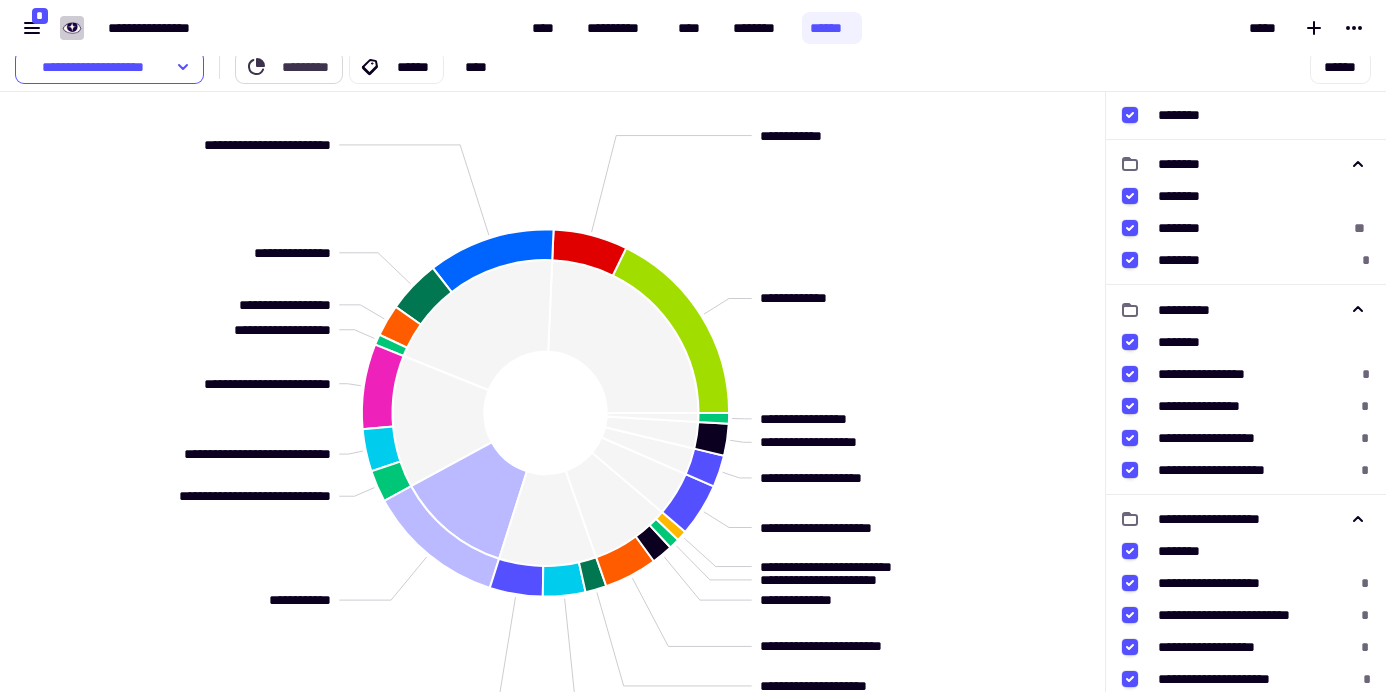 click on "*********" 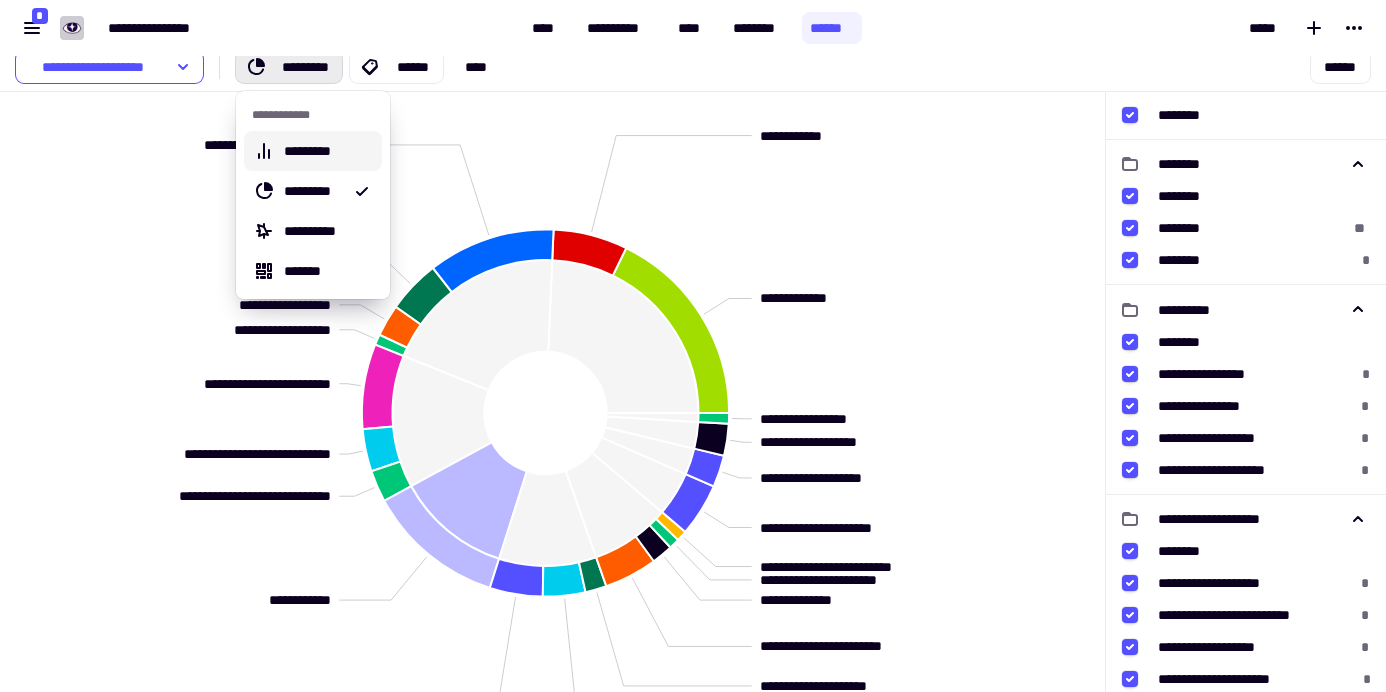 click on "*********" at bounding box center (329, 151) 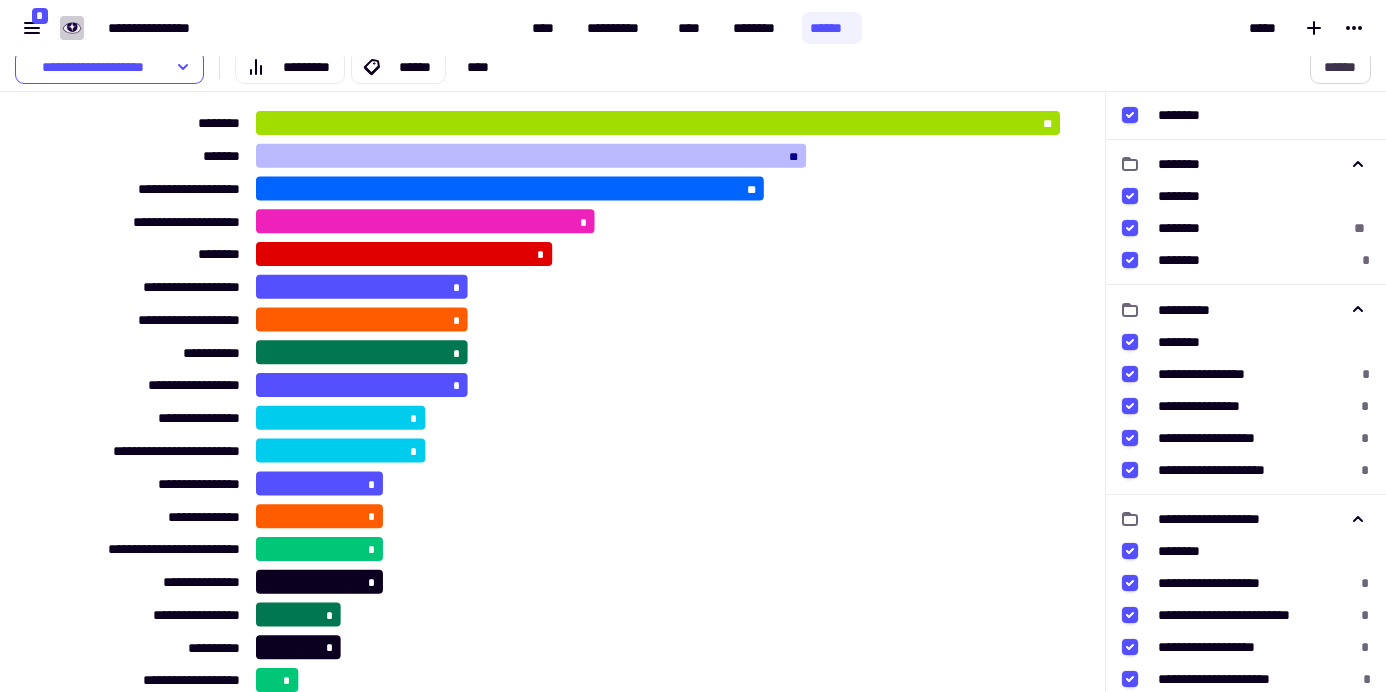 click on "******" 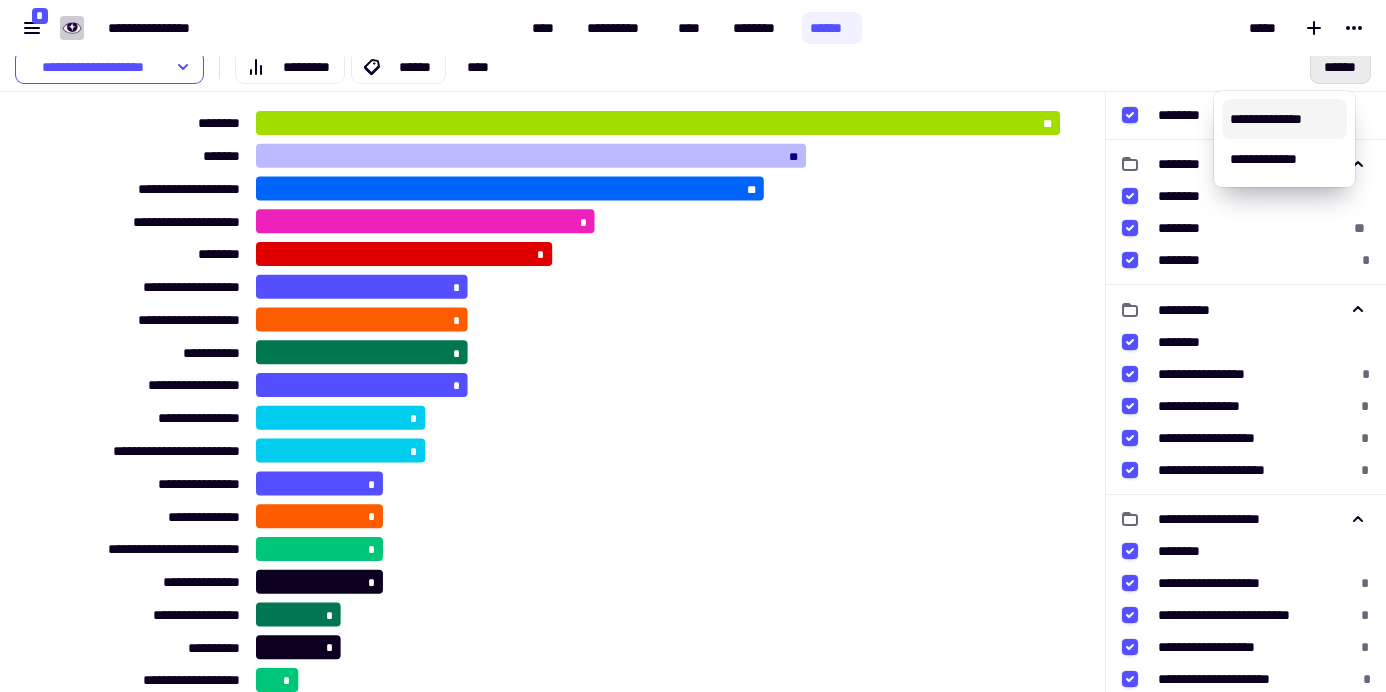 click on "**********" at bounding box center [1284, 119] 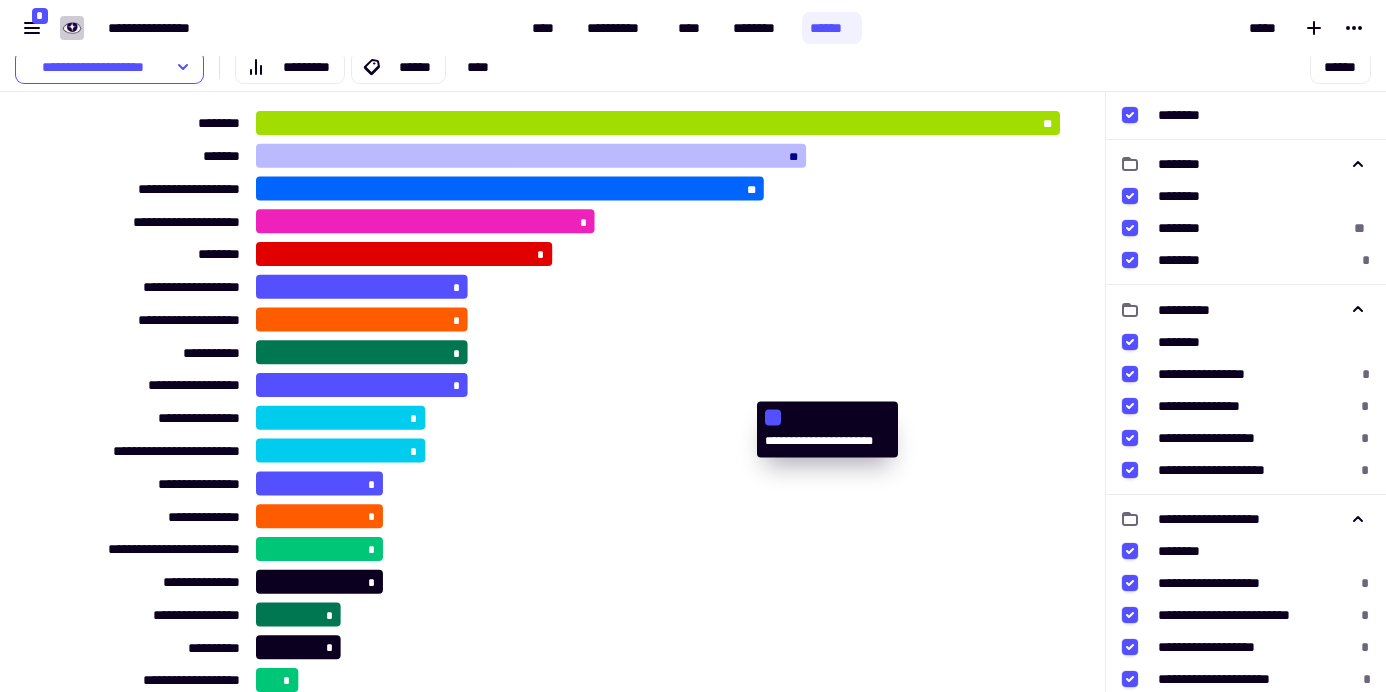 click on "[FIRST] [LAST] [EMAIL] [PHONE] [ADDRESS] [CITY] [STATE] [ZIP] [COUNTRY] [DATE] [TIME] [AGE] [GENDER] [NATIONALITY] [OCCUPATION] [COMPANY] [JOB_TITLE] [MARITAL_STATUS] [RELIGION] [ETHNICITY]" 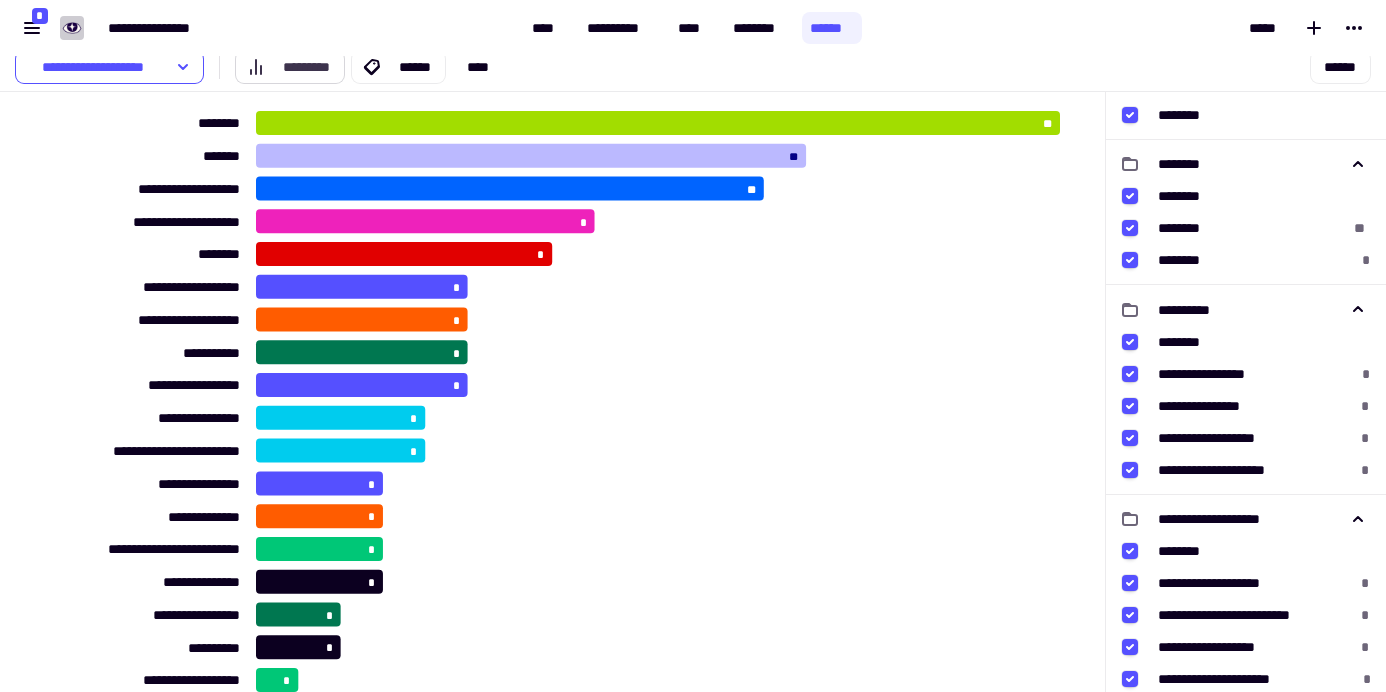 click on "*********" 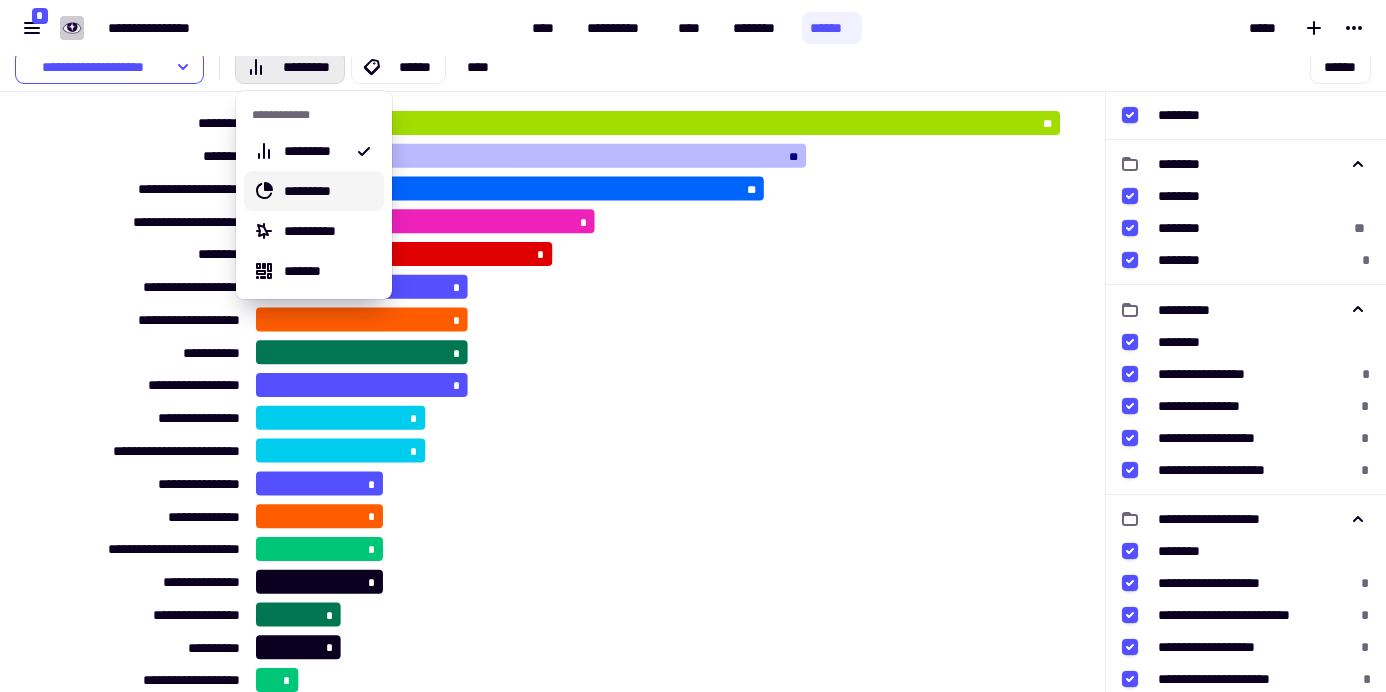 click on "*********" at bounding box center (330, 191) 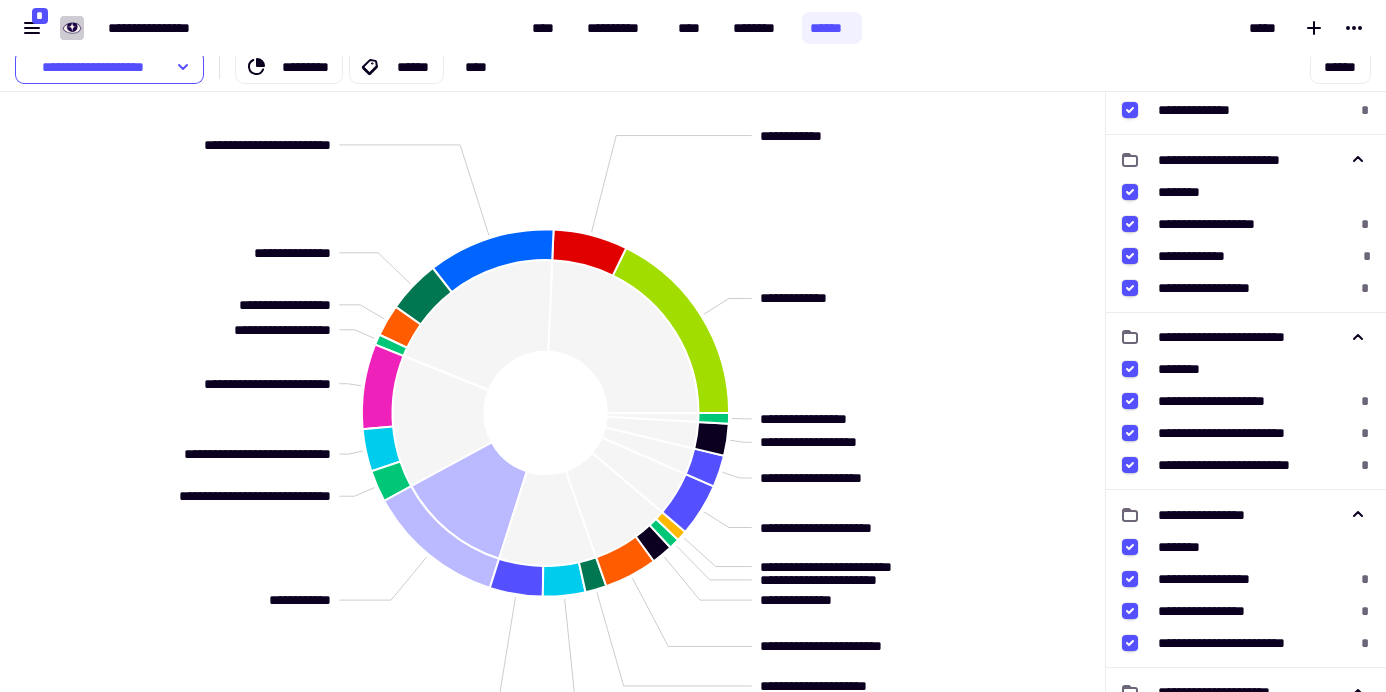 scroll, scrollTop: 1286, scrollLeft: 0, axis: vertical 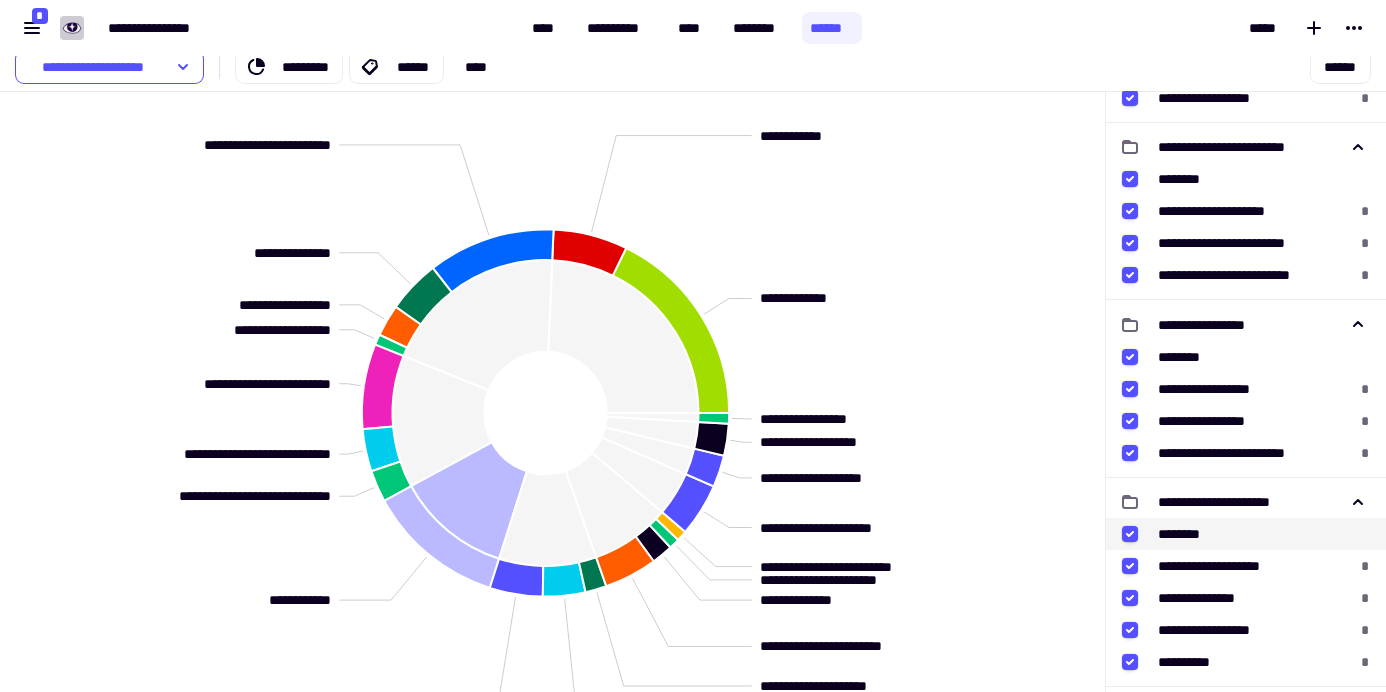 click 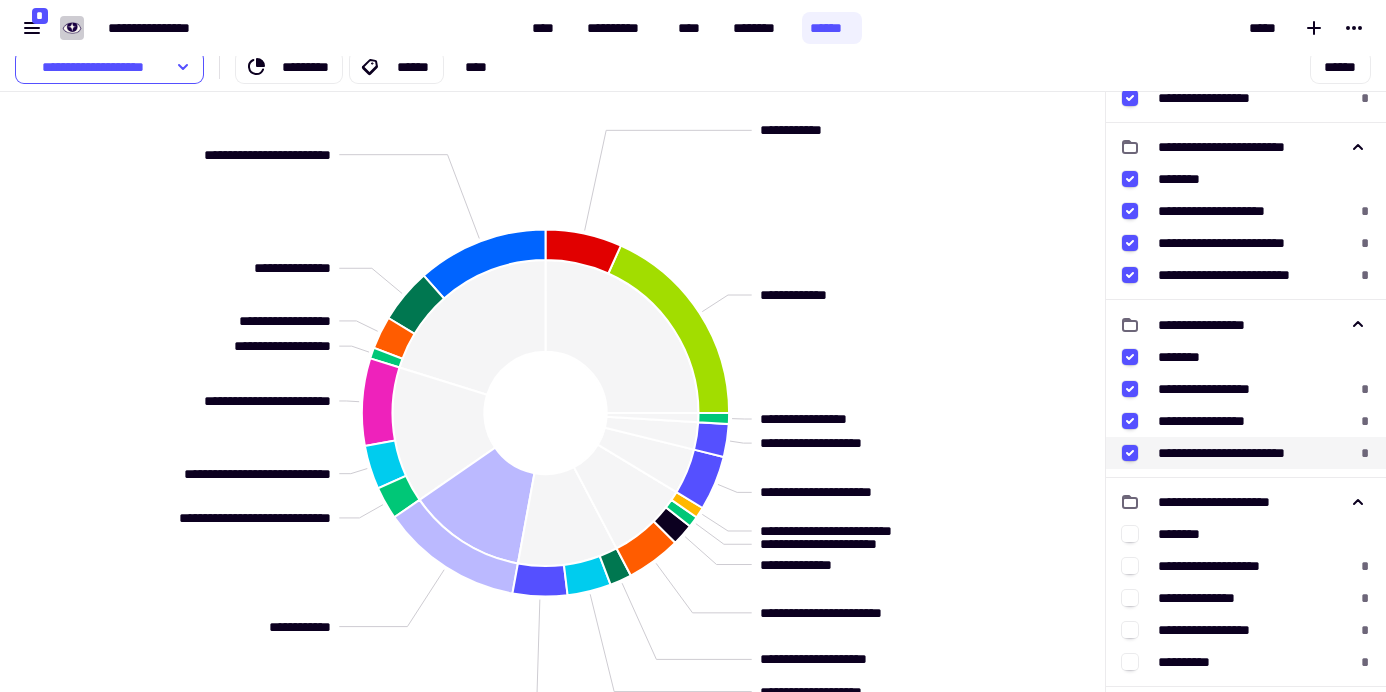 click 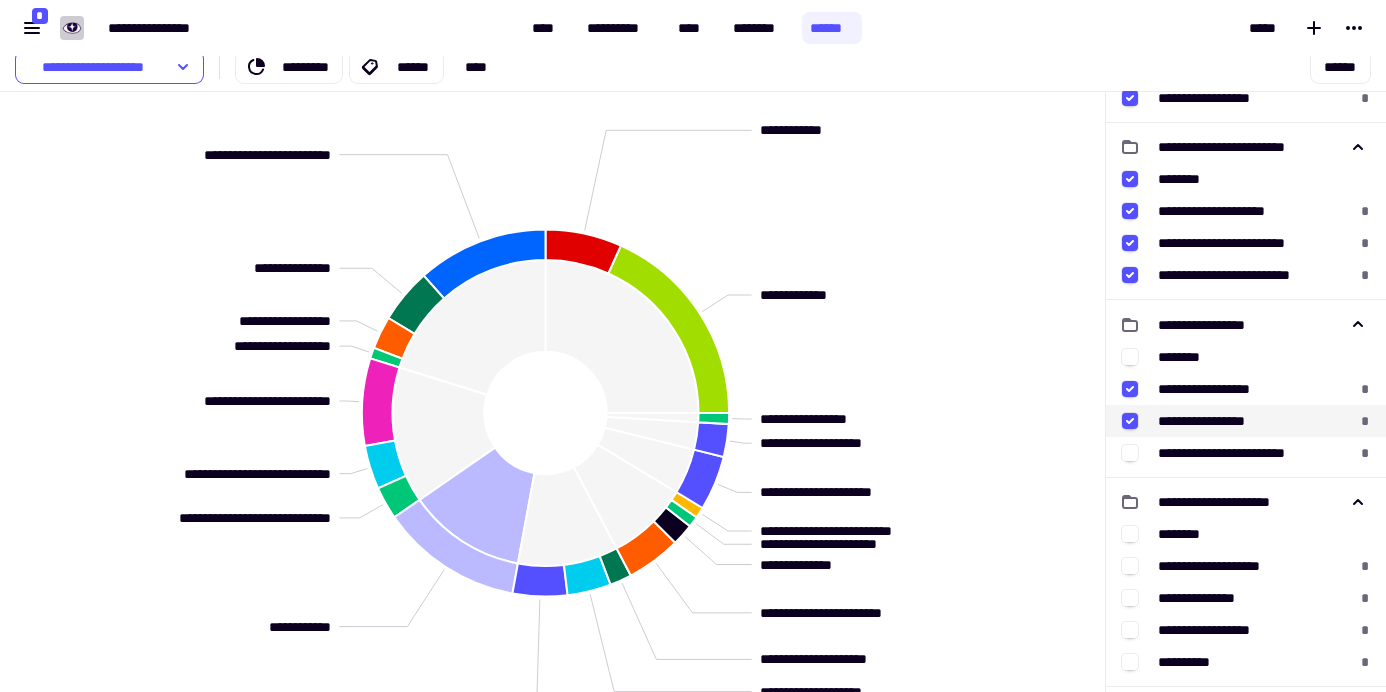 click 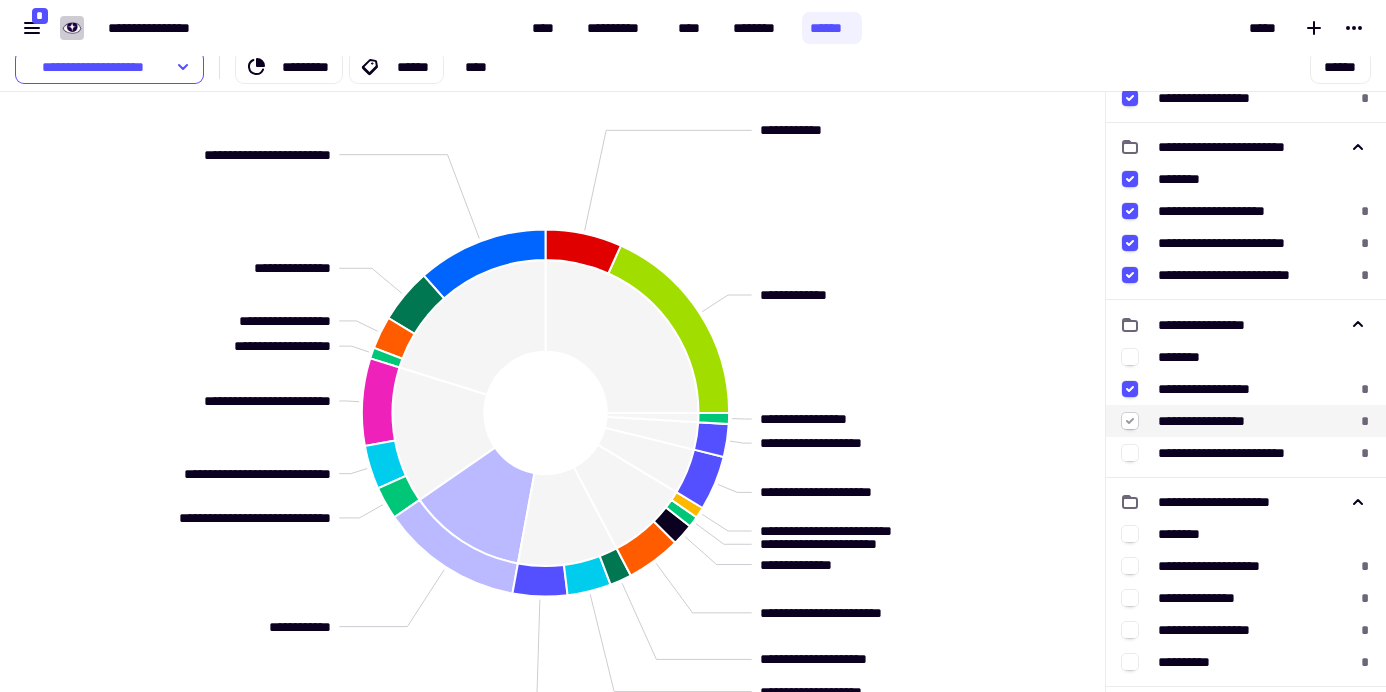 click 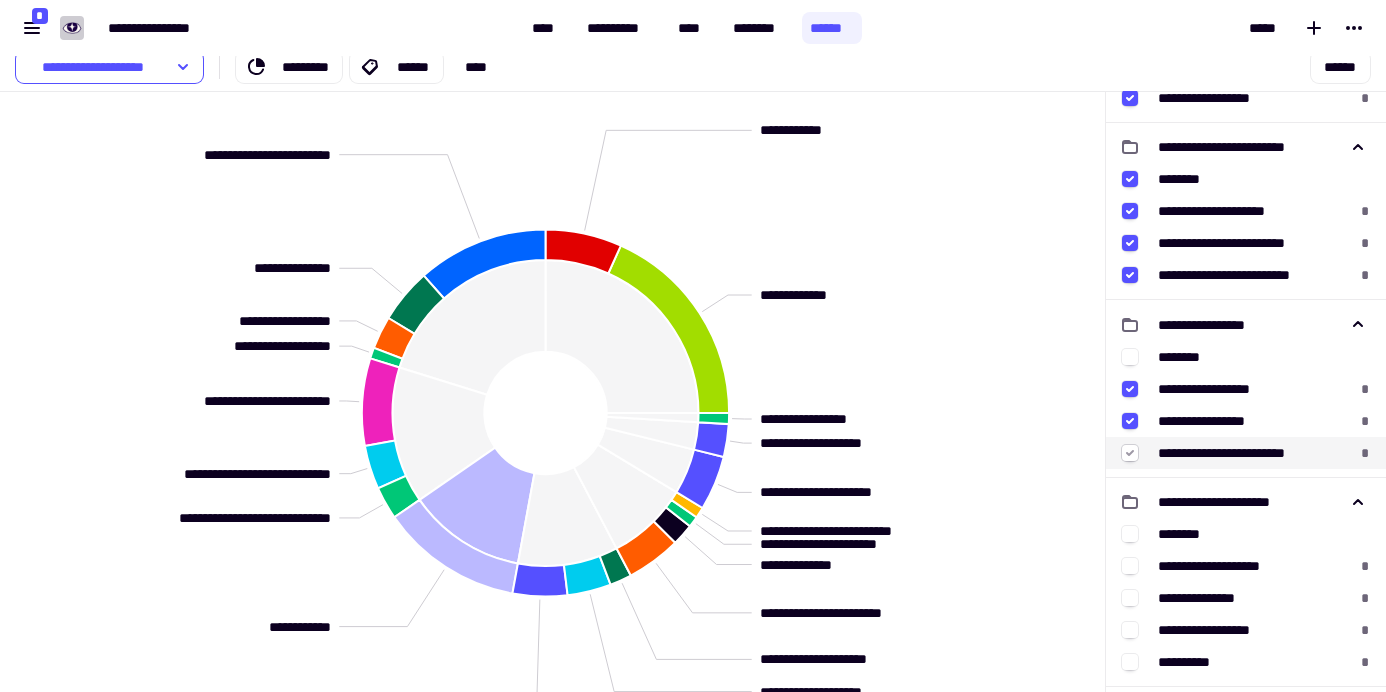 click 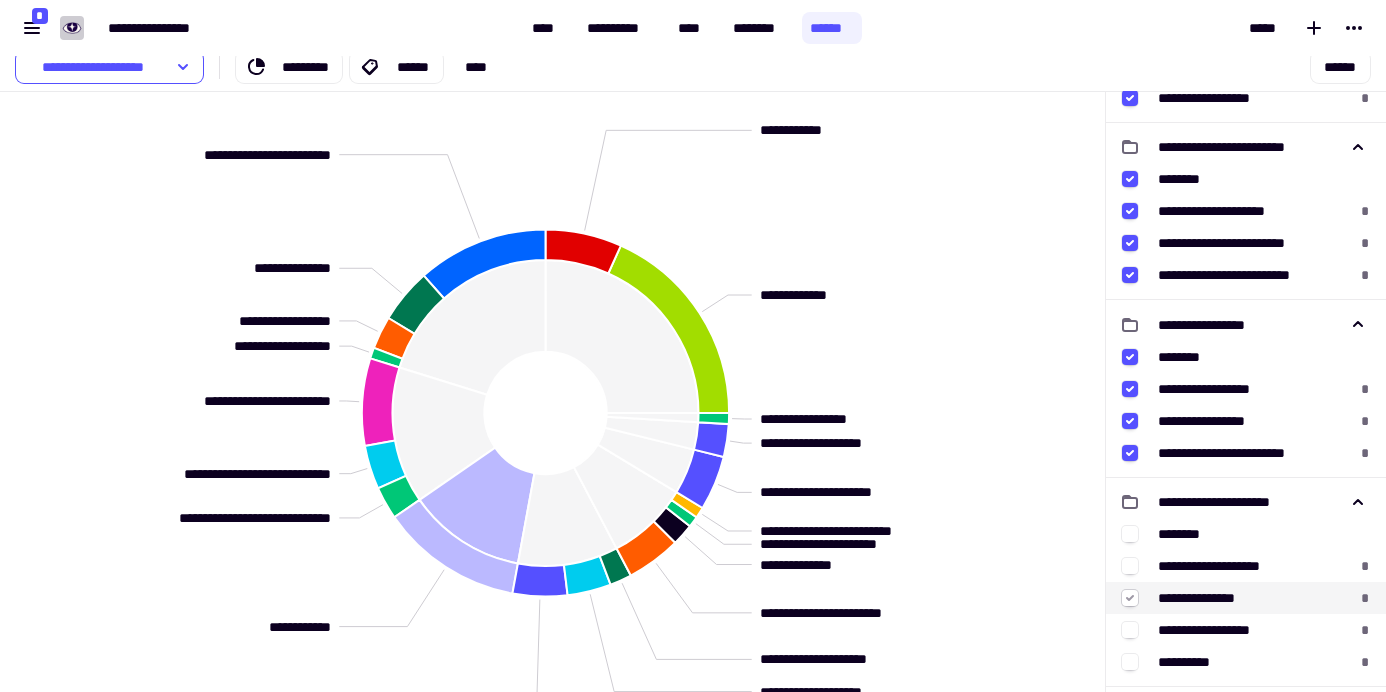 click 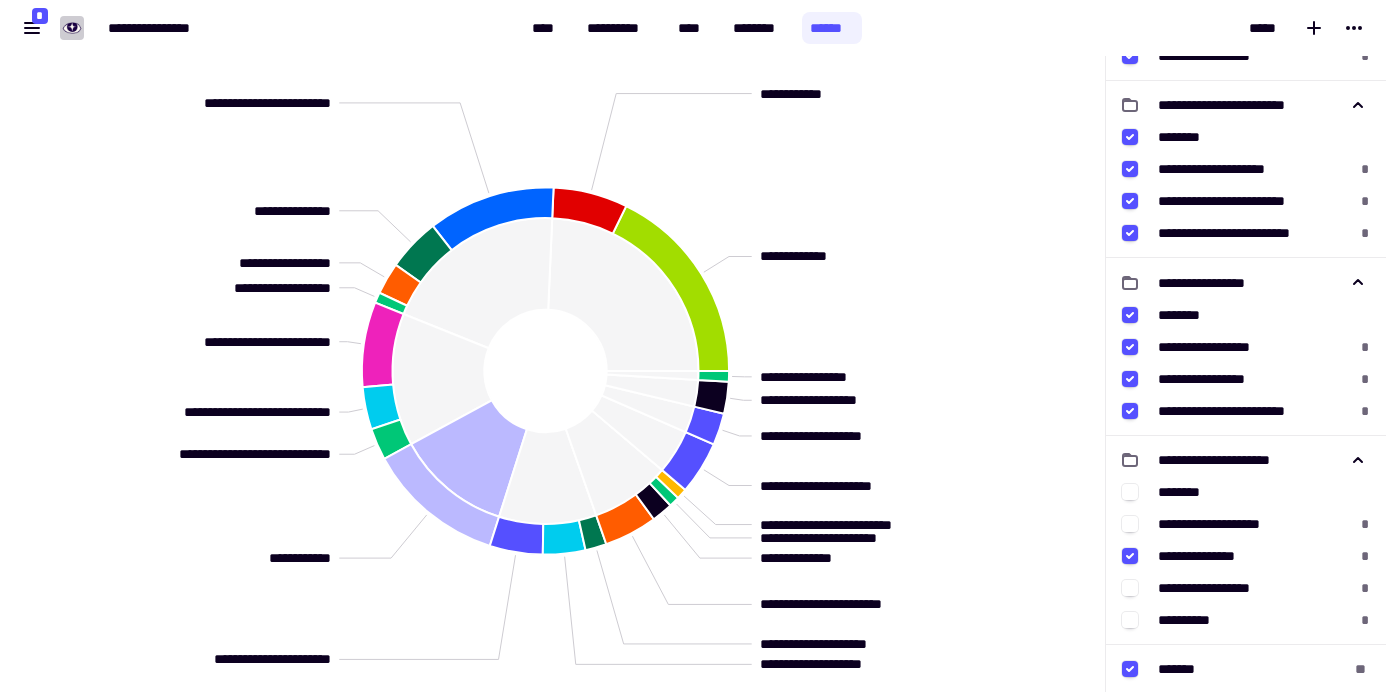scroll, scrollTop: 56, scrollLeft: 0, axis: vertical 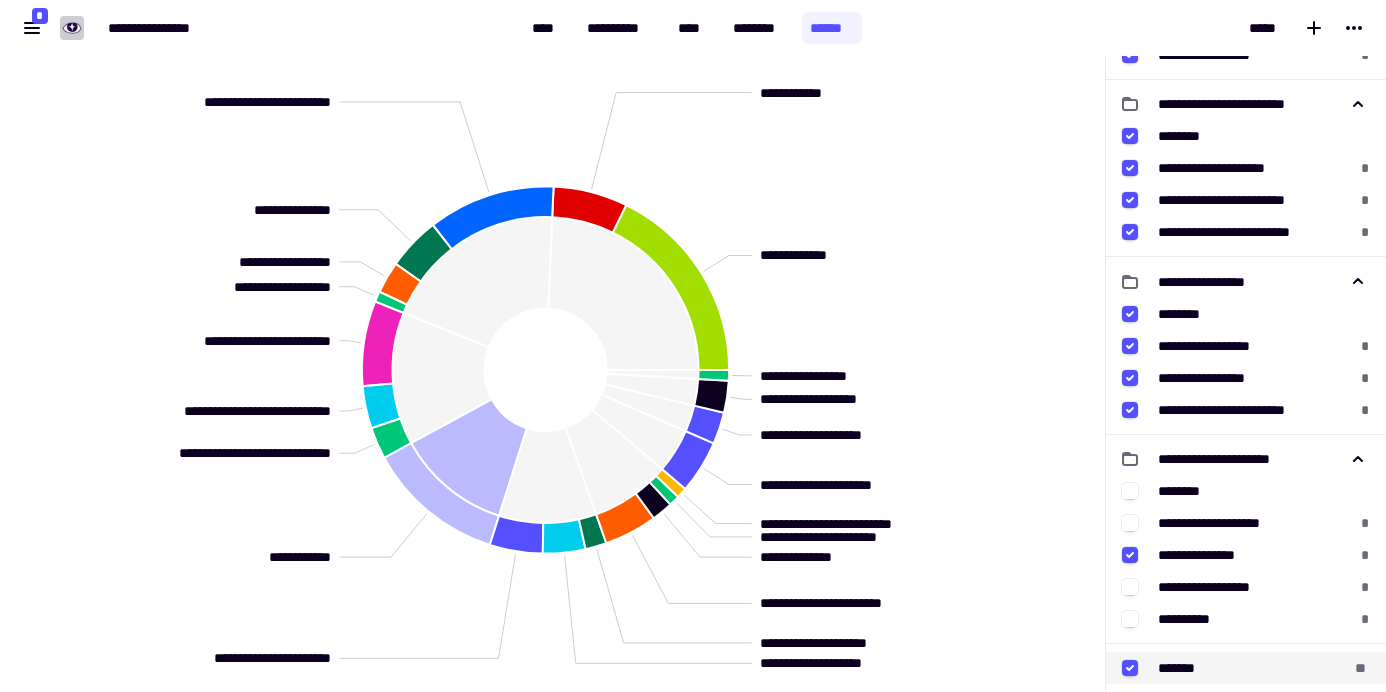 click 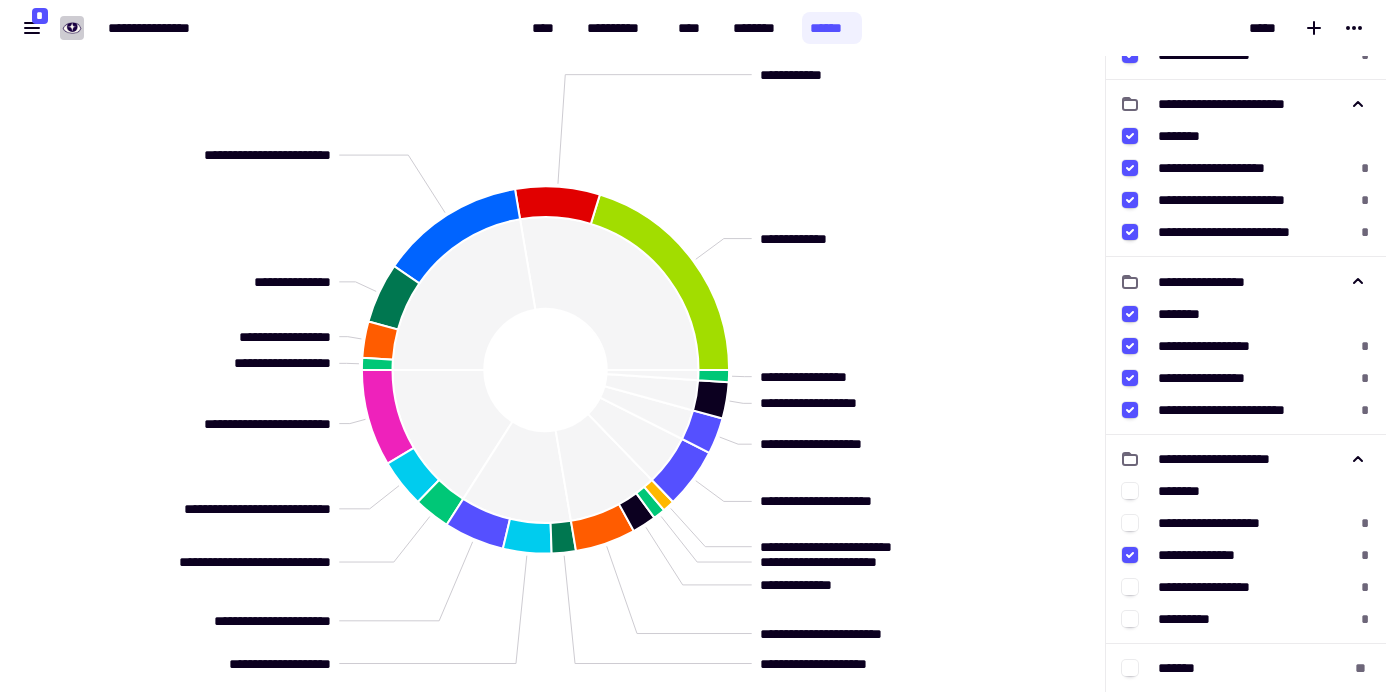 click on "**********" 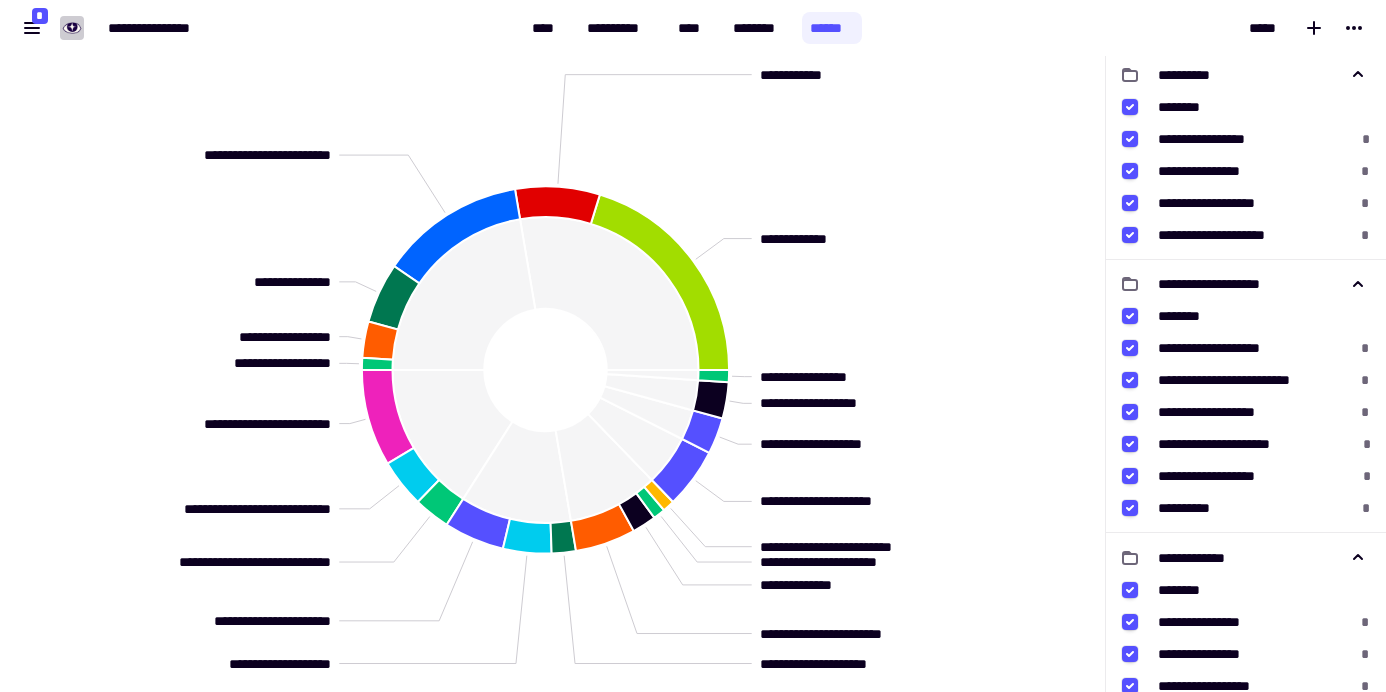 scroll, scrollTop: 0, scrollLeft: 0, axis: both 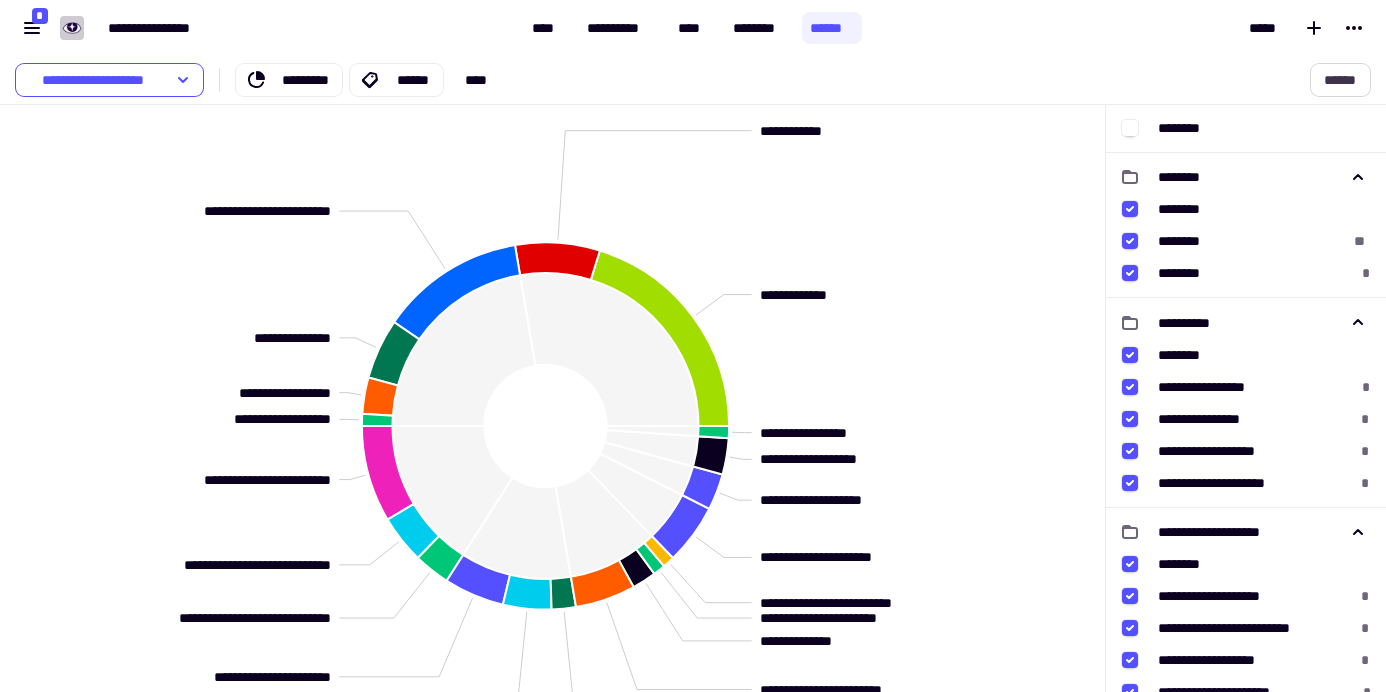 click on "******" 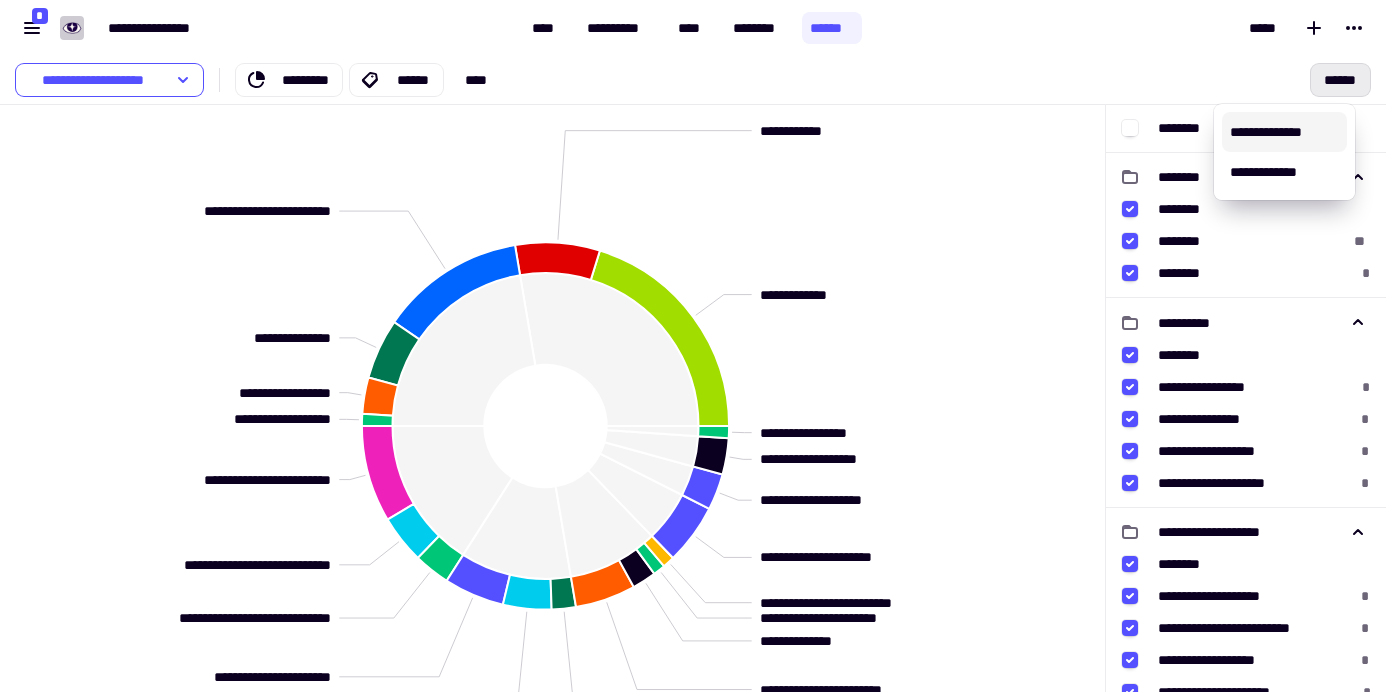 click on "**********" at bounding box center (1284, 132) 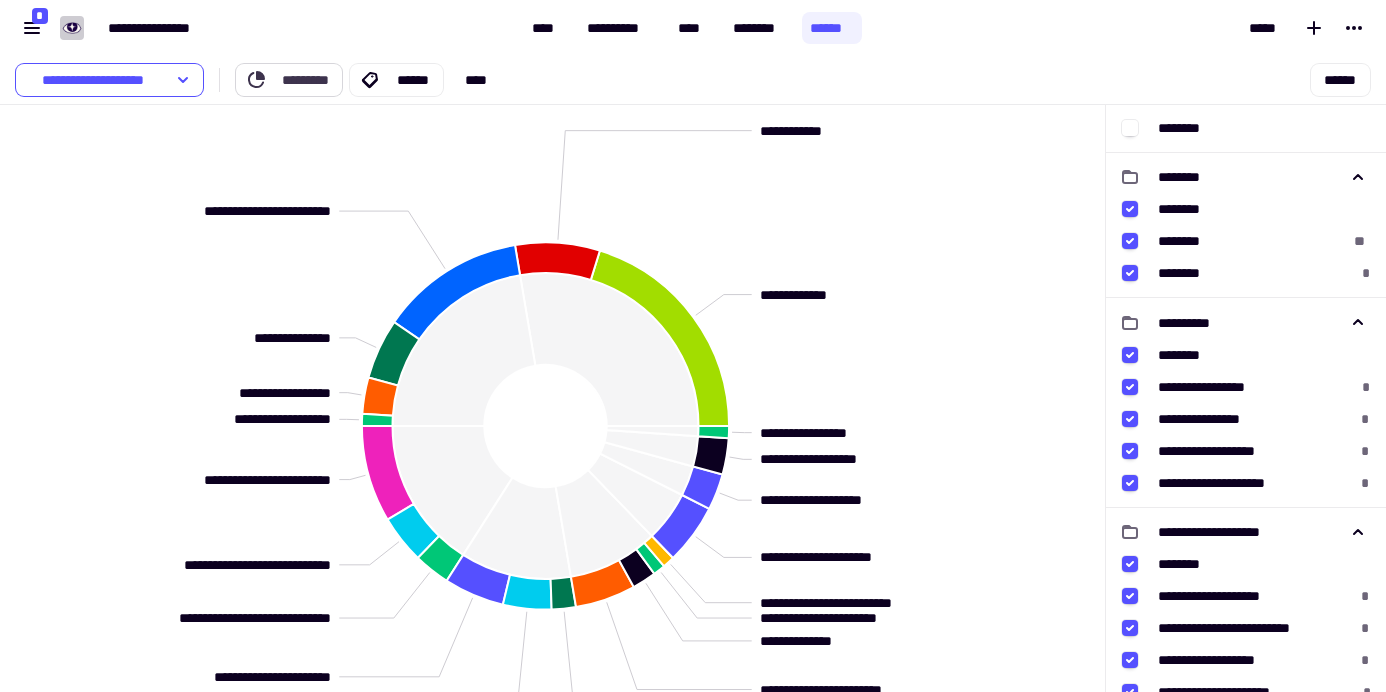 click on "*********" 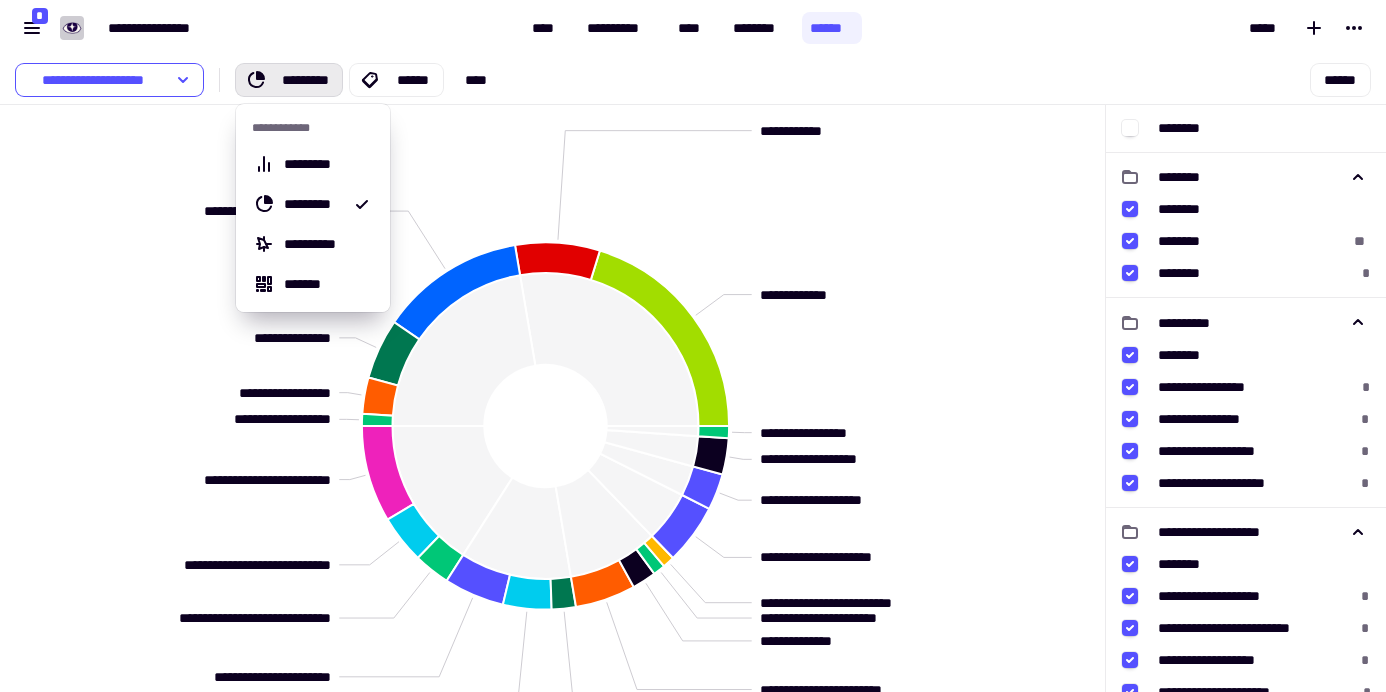 click on "*********" at bounding box center (329, 164) 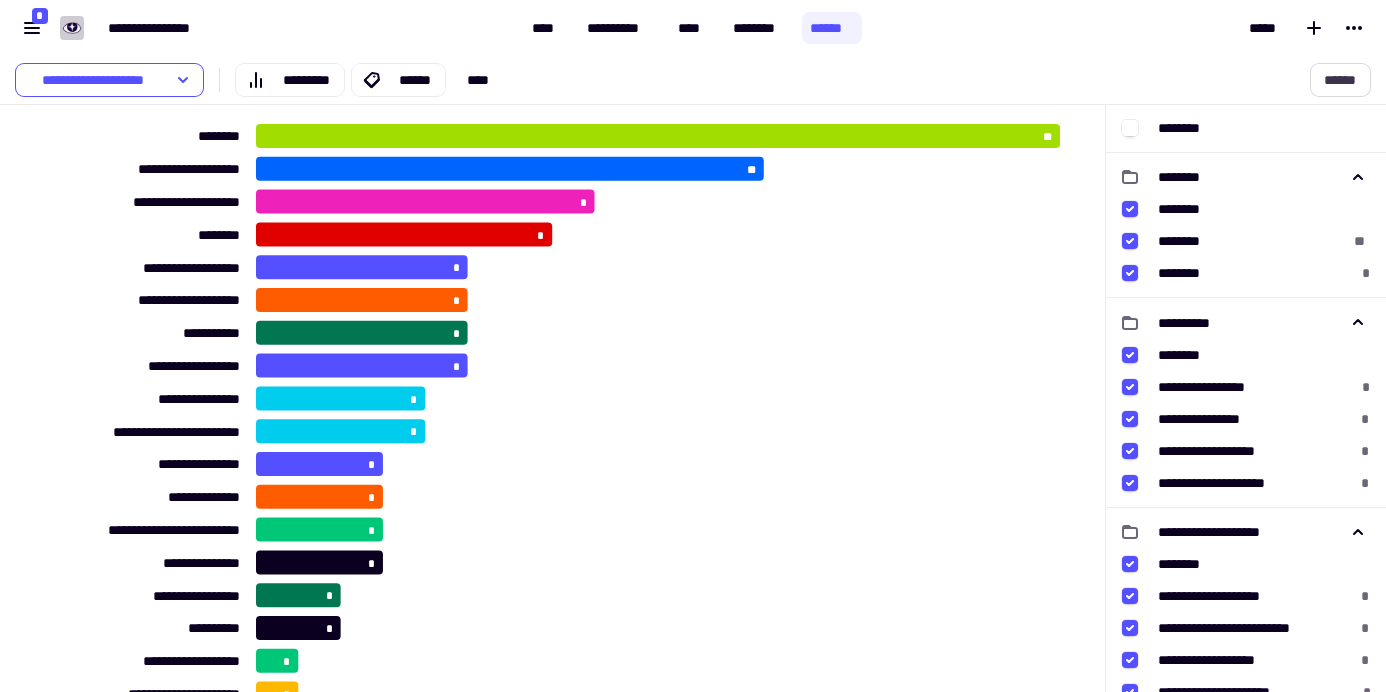 click on "******" 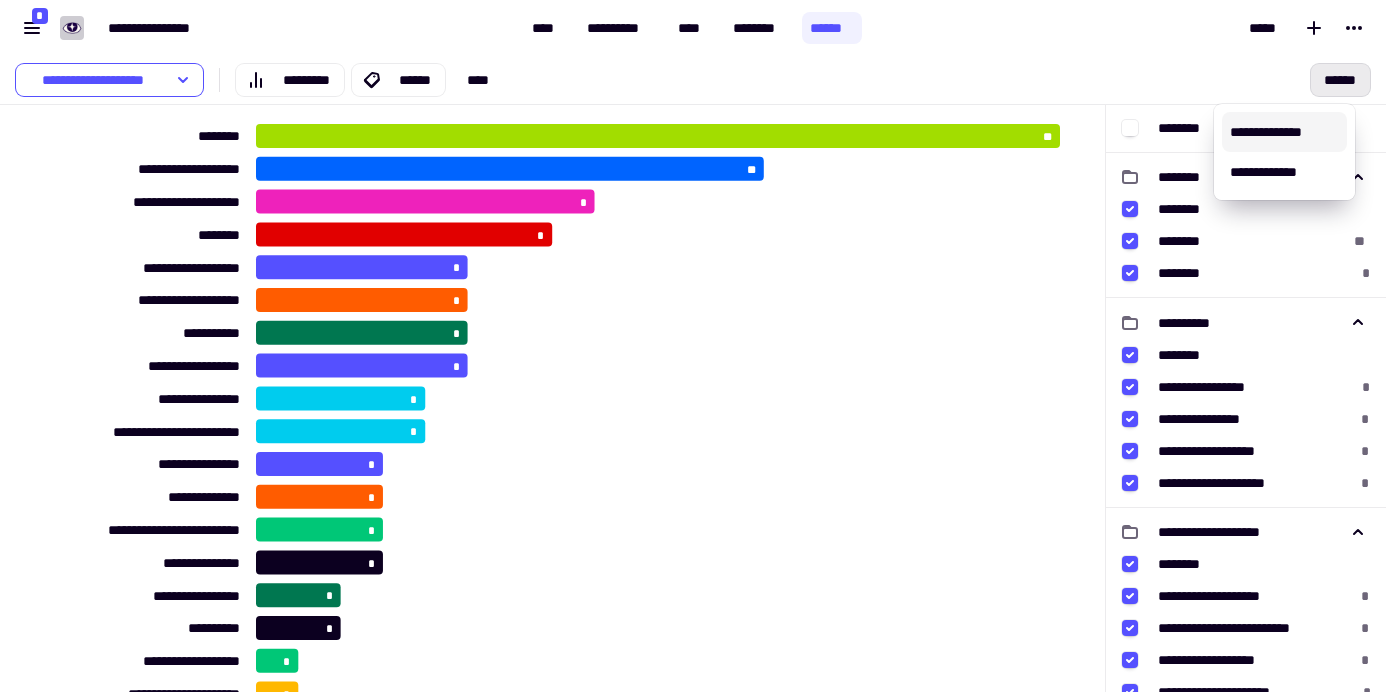 click on "**********" at bounding box center (1284, 132) 